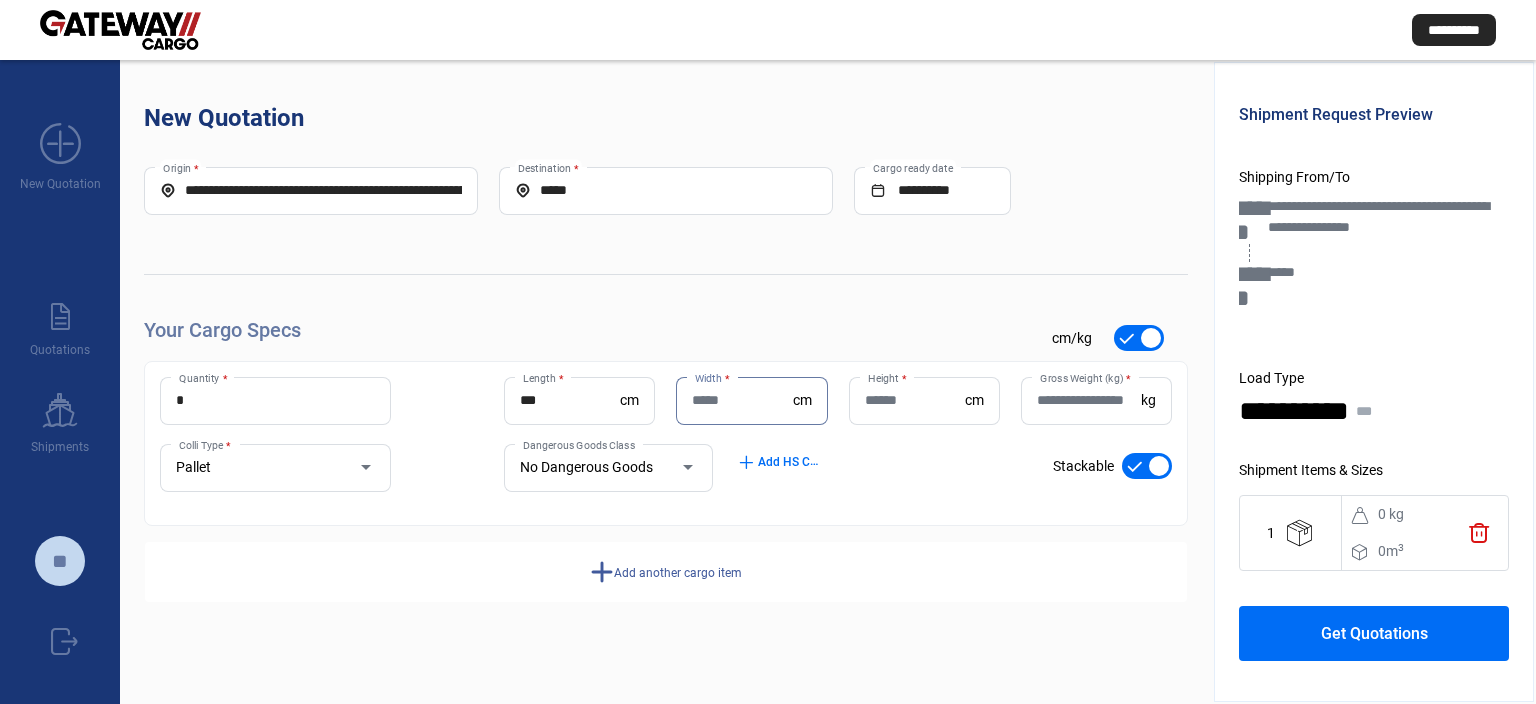 scroll, scrollTop: 0, scrollLeft: 0, axis: both 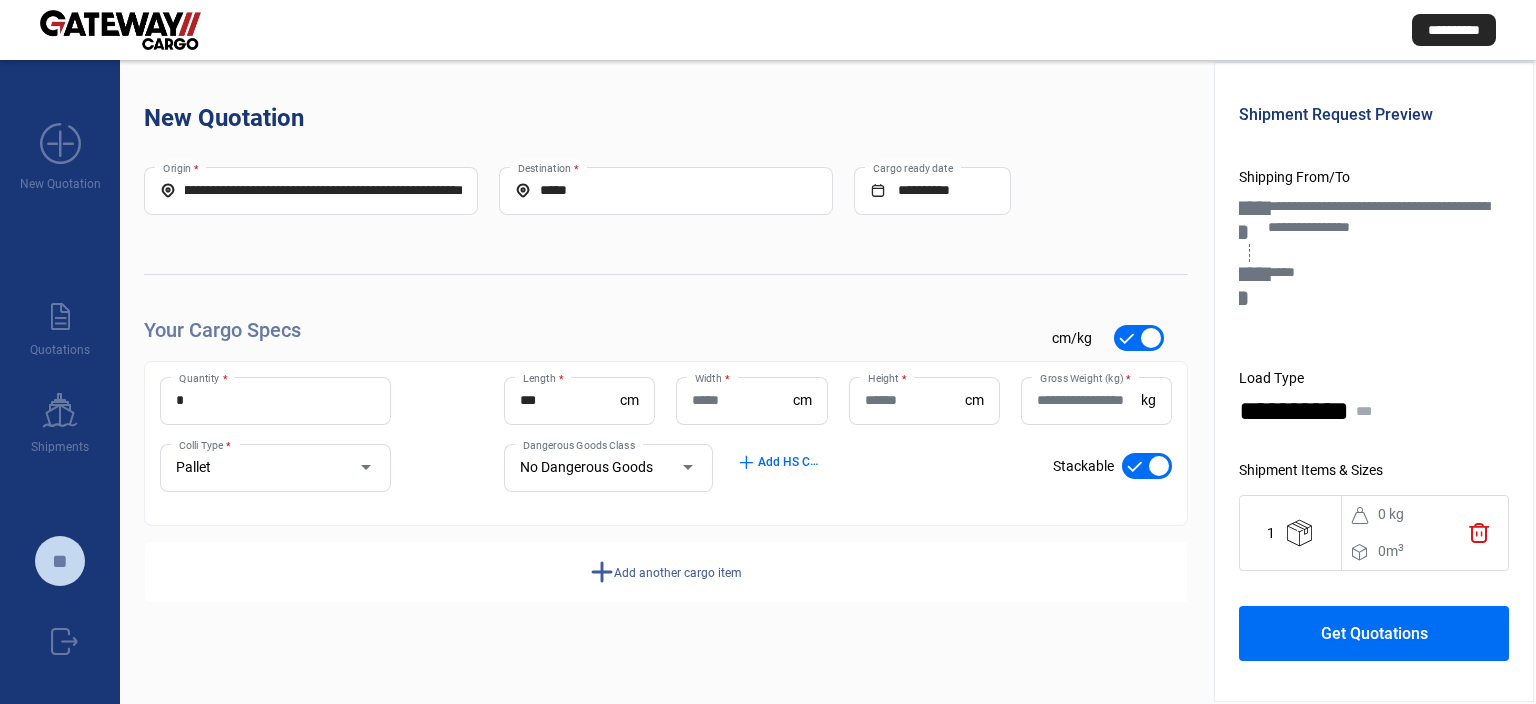 click on "**********" at bounding box center (311, 190) 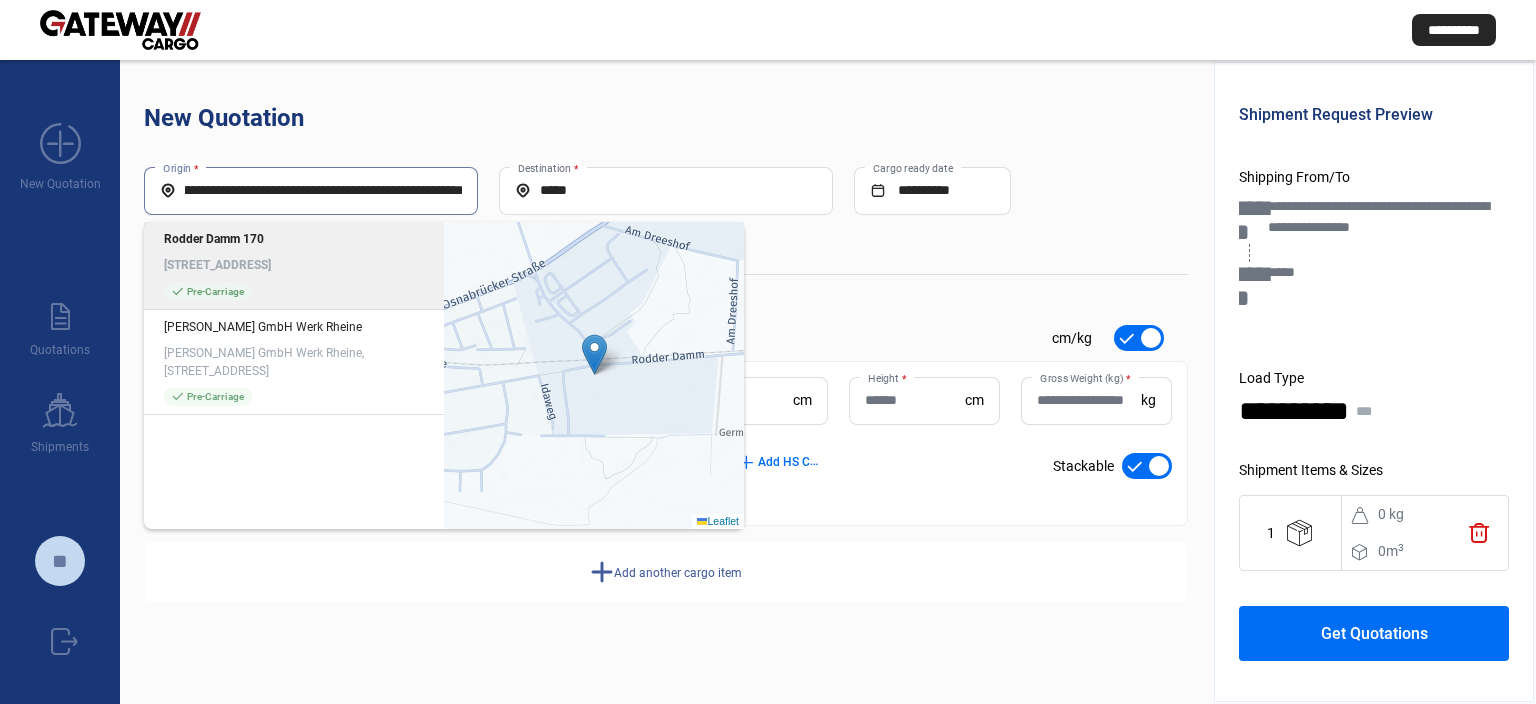 paste on "****" 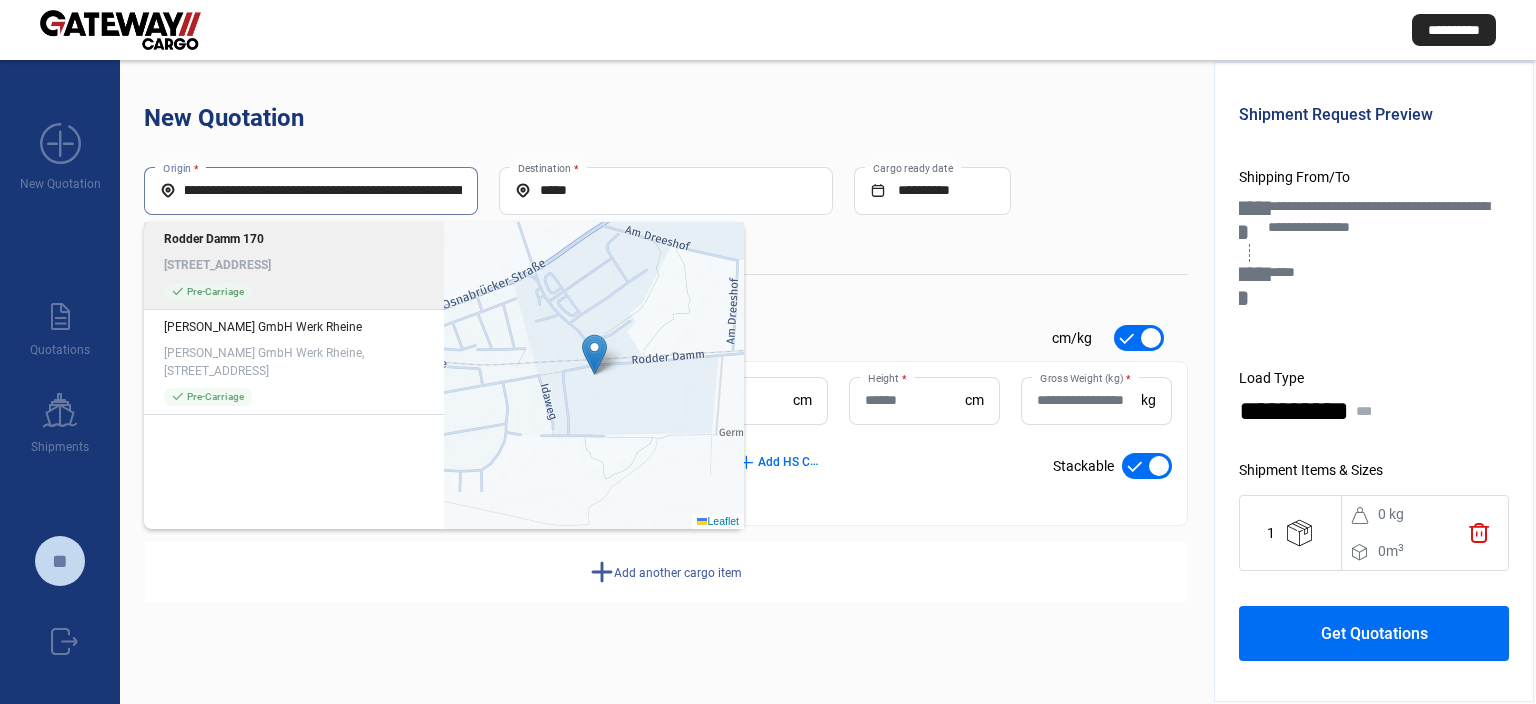 scroll, scrollTop: 0, scrollLeft: 162, axis: horizontal 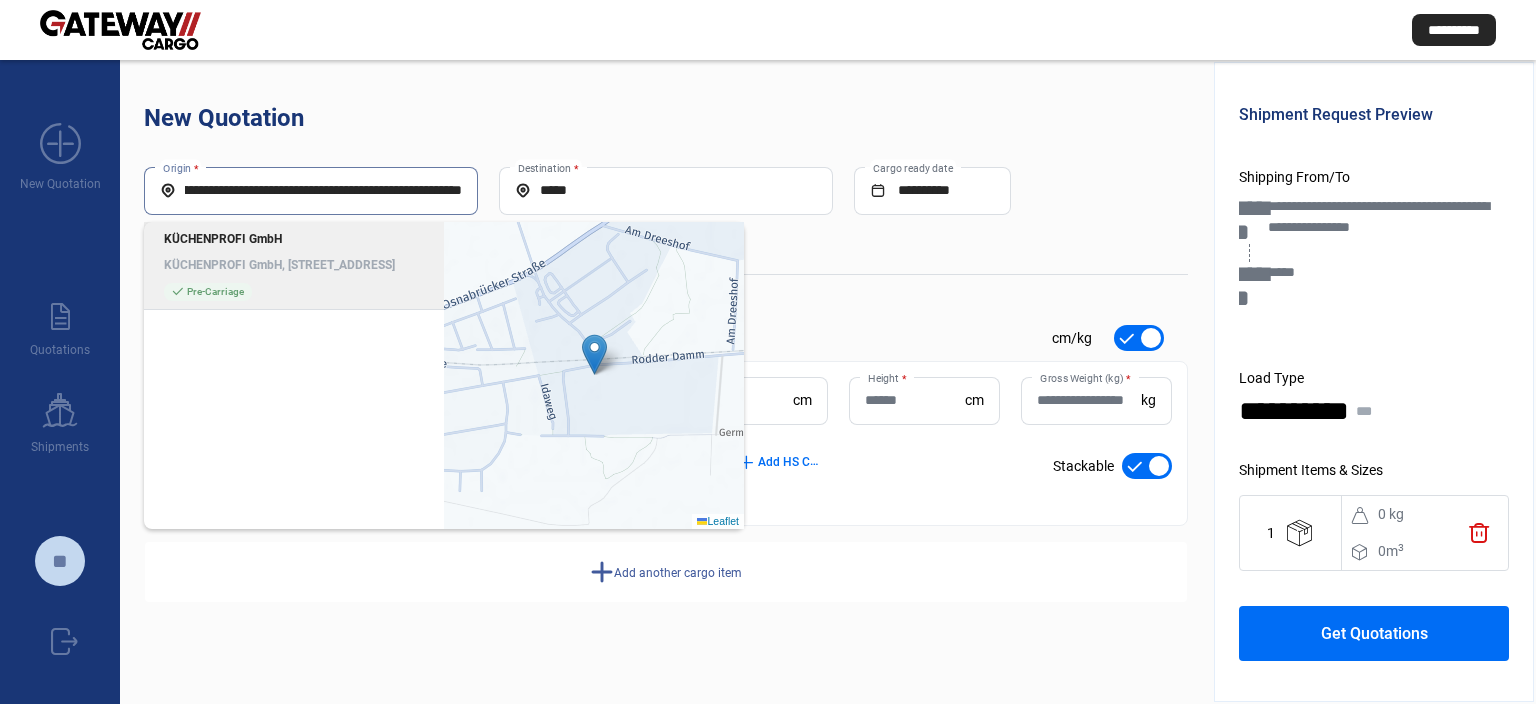 click on "KÜCHENPROFI GmbH, [STREET_ADDRESS]" 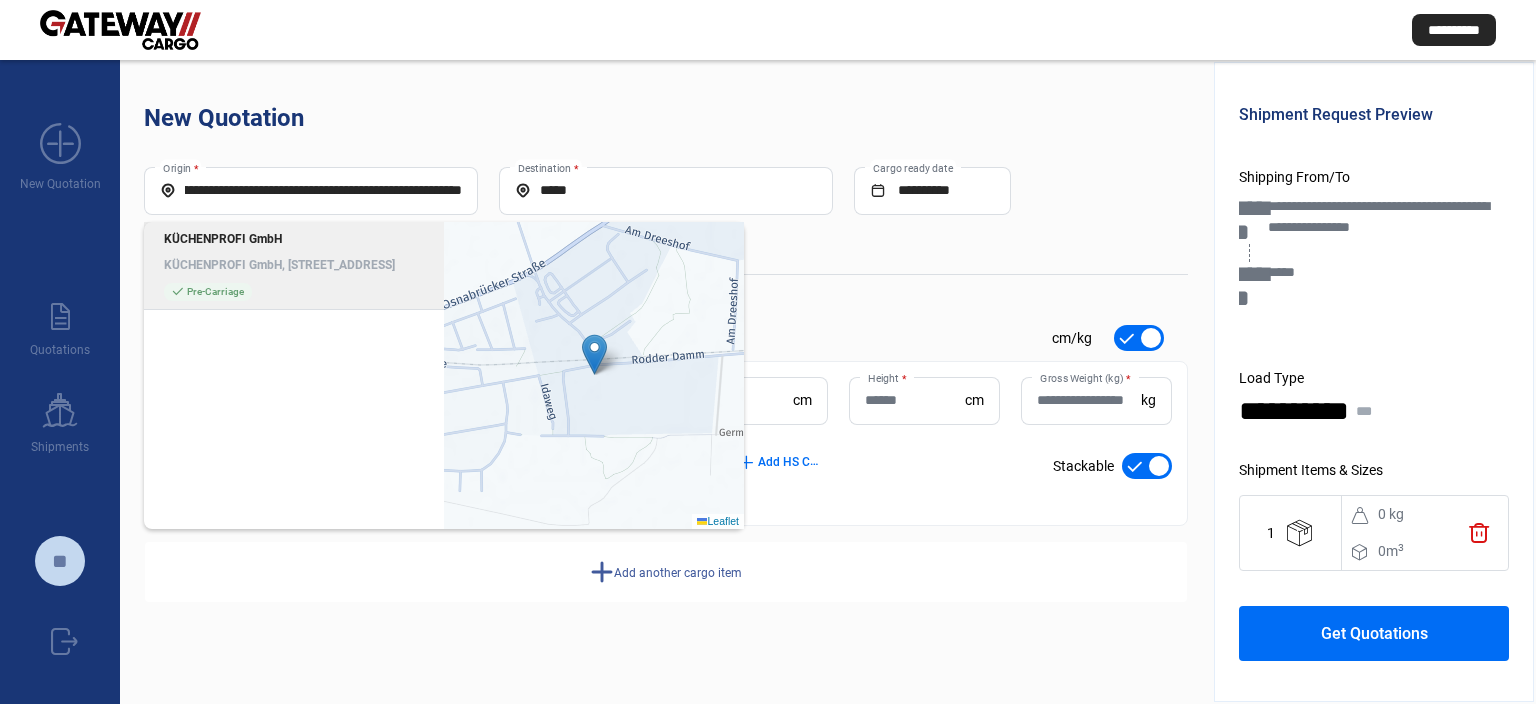 type on "**********" 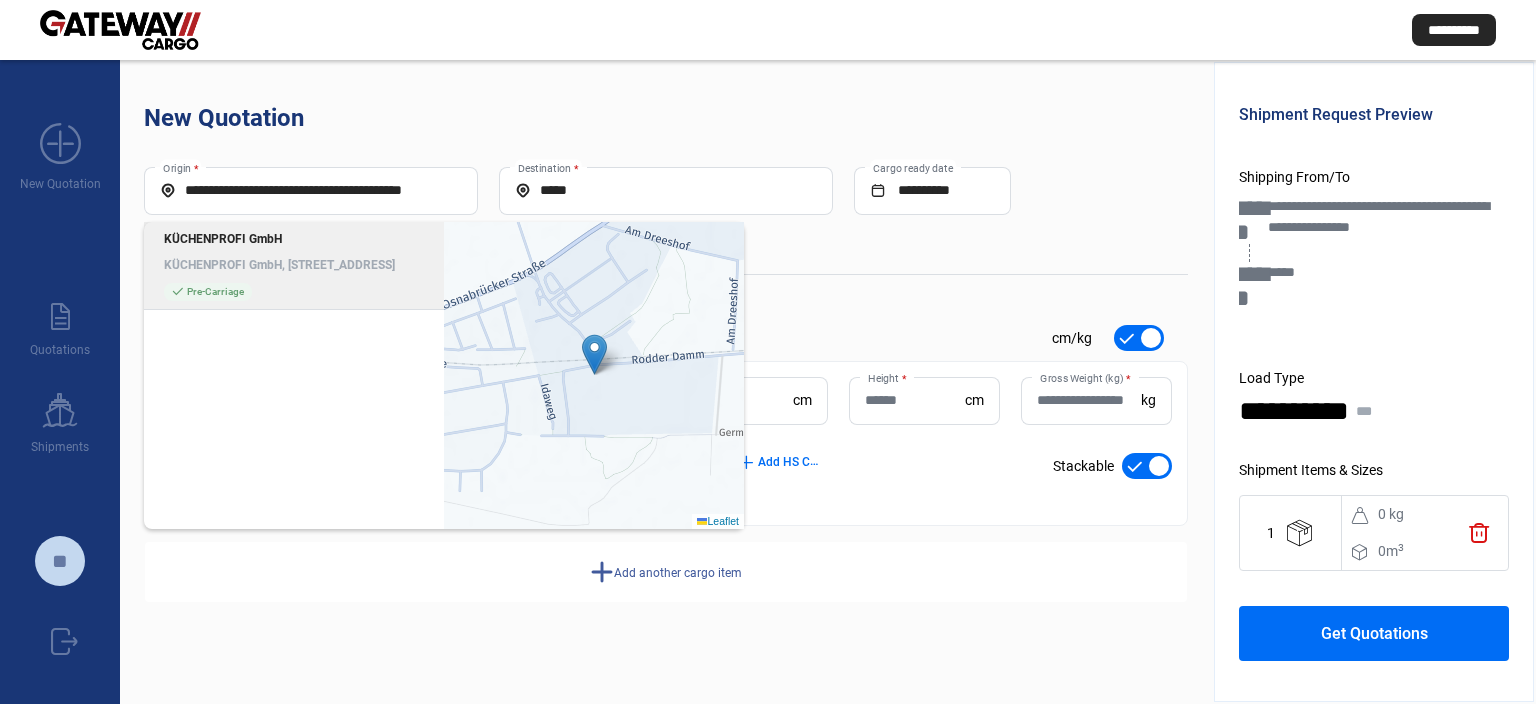 scroll, scrollTop: 0, scrollLeft: 17, axis: horizontal 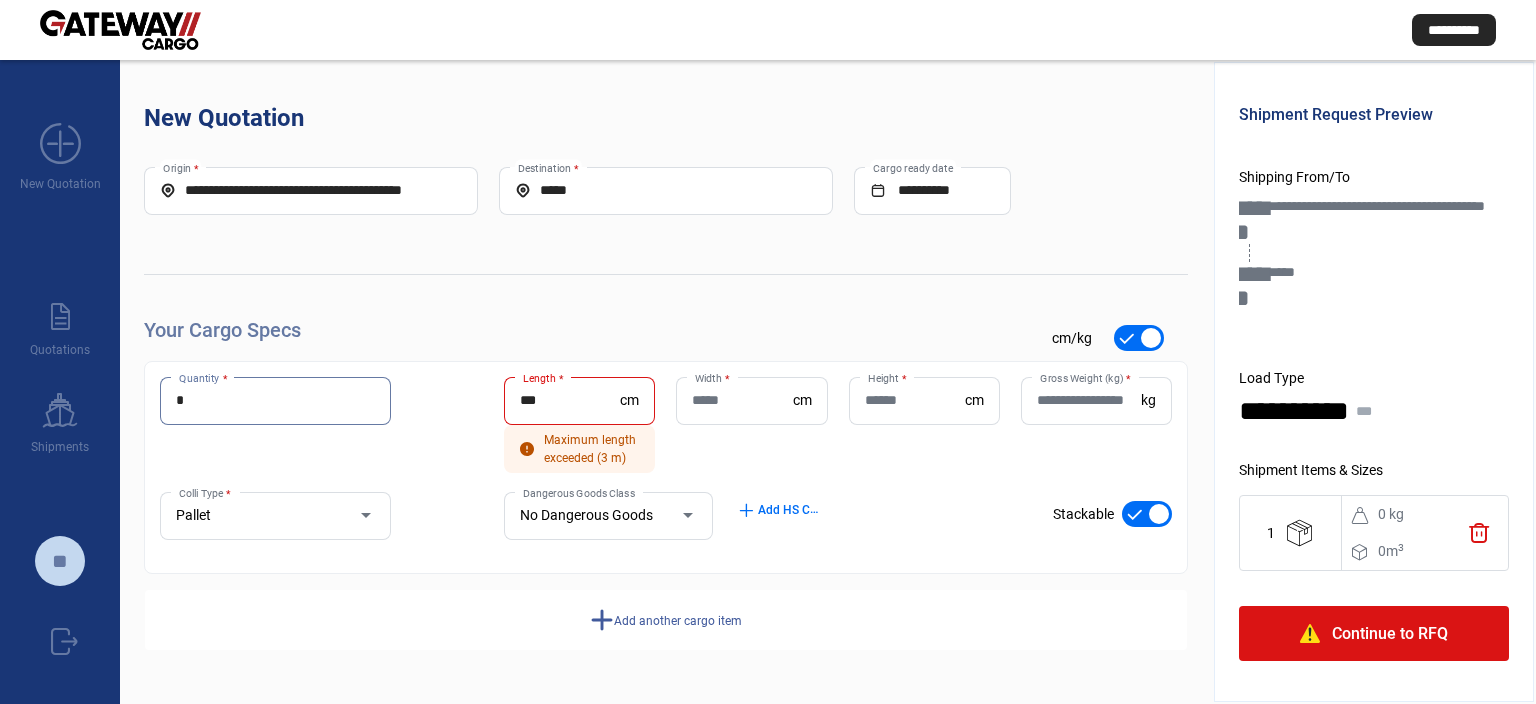 drag, startPoint x: 296, startPoint y: 394, endPoint x: 70, endPoint y: 395, distance: 226.00221 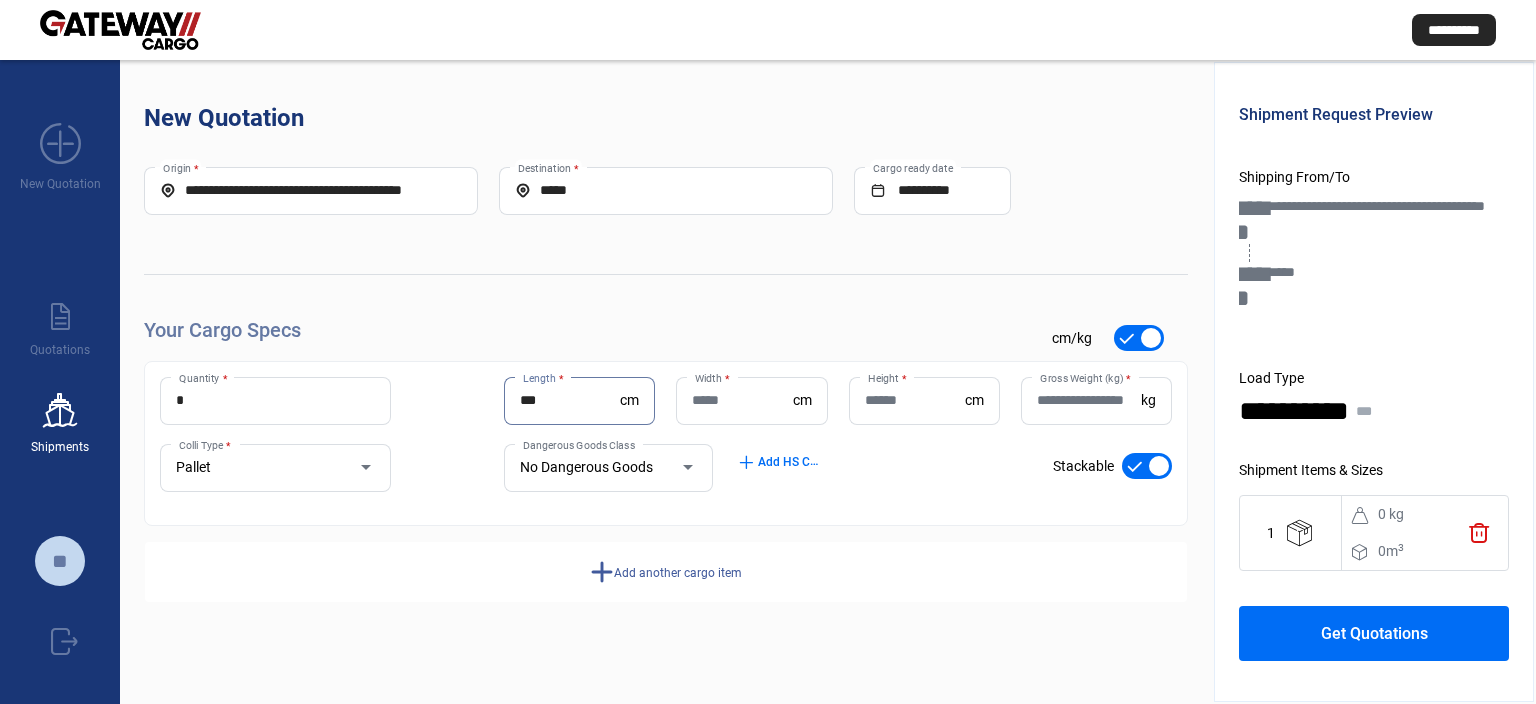 type on "***" 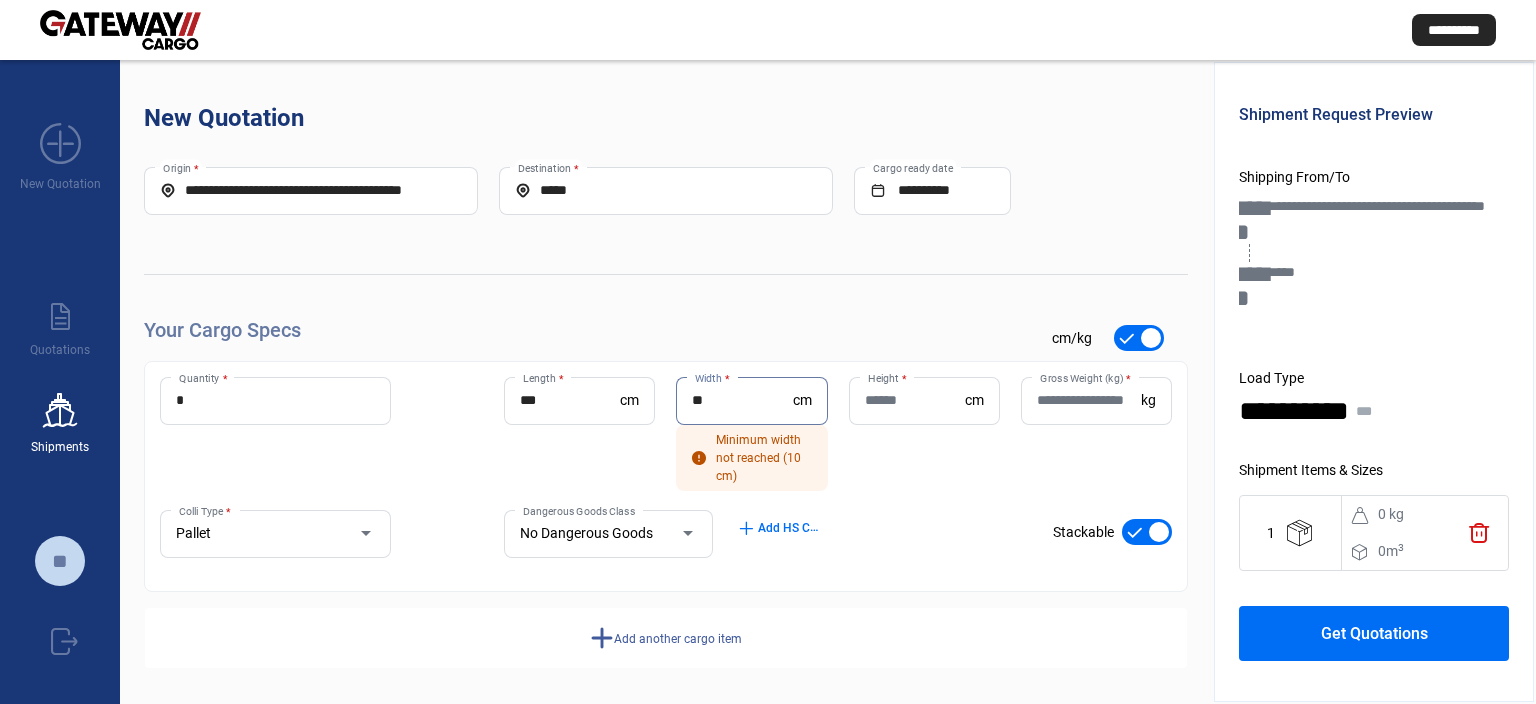 type on "**" 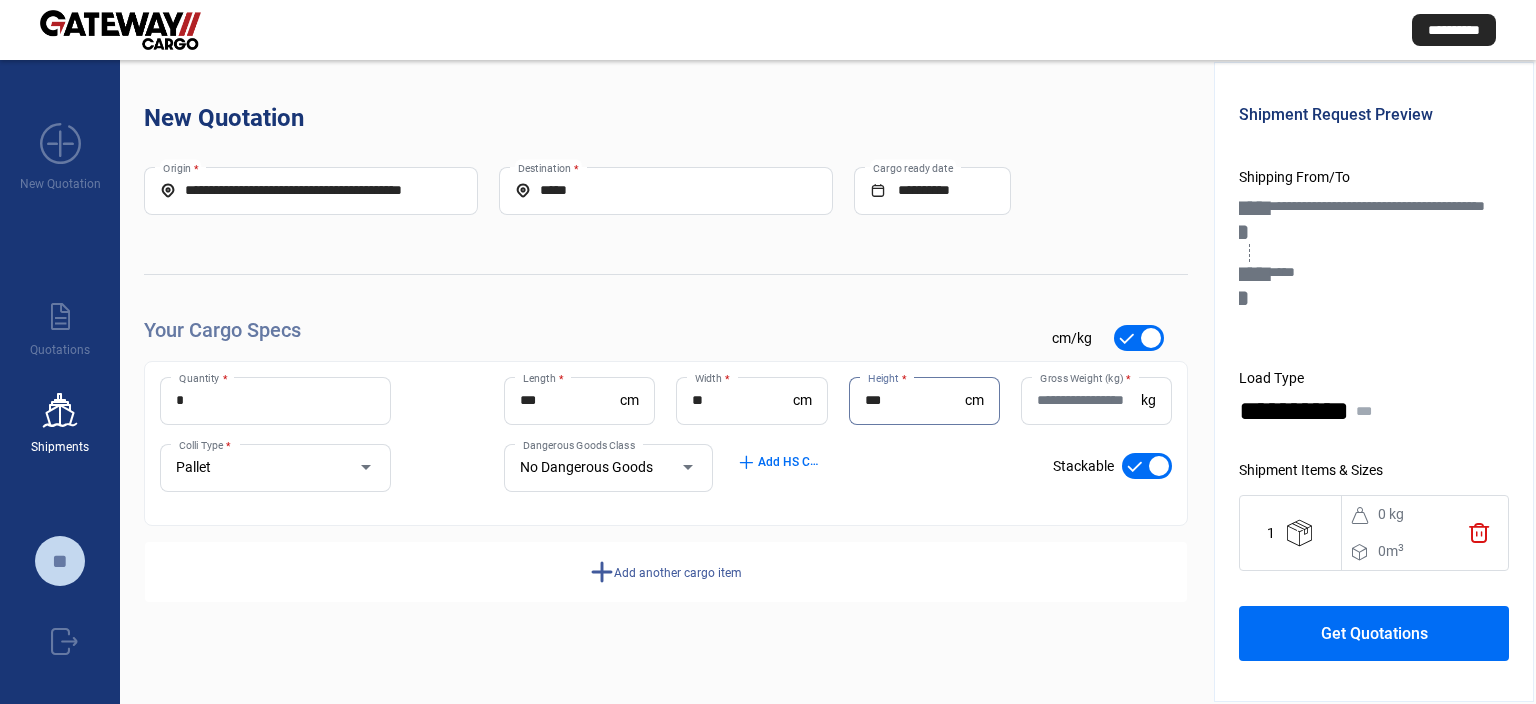 type on "***" 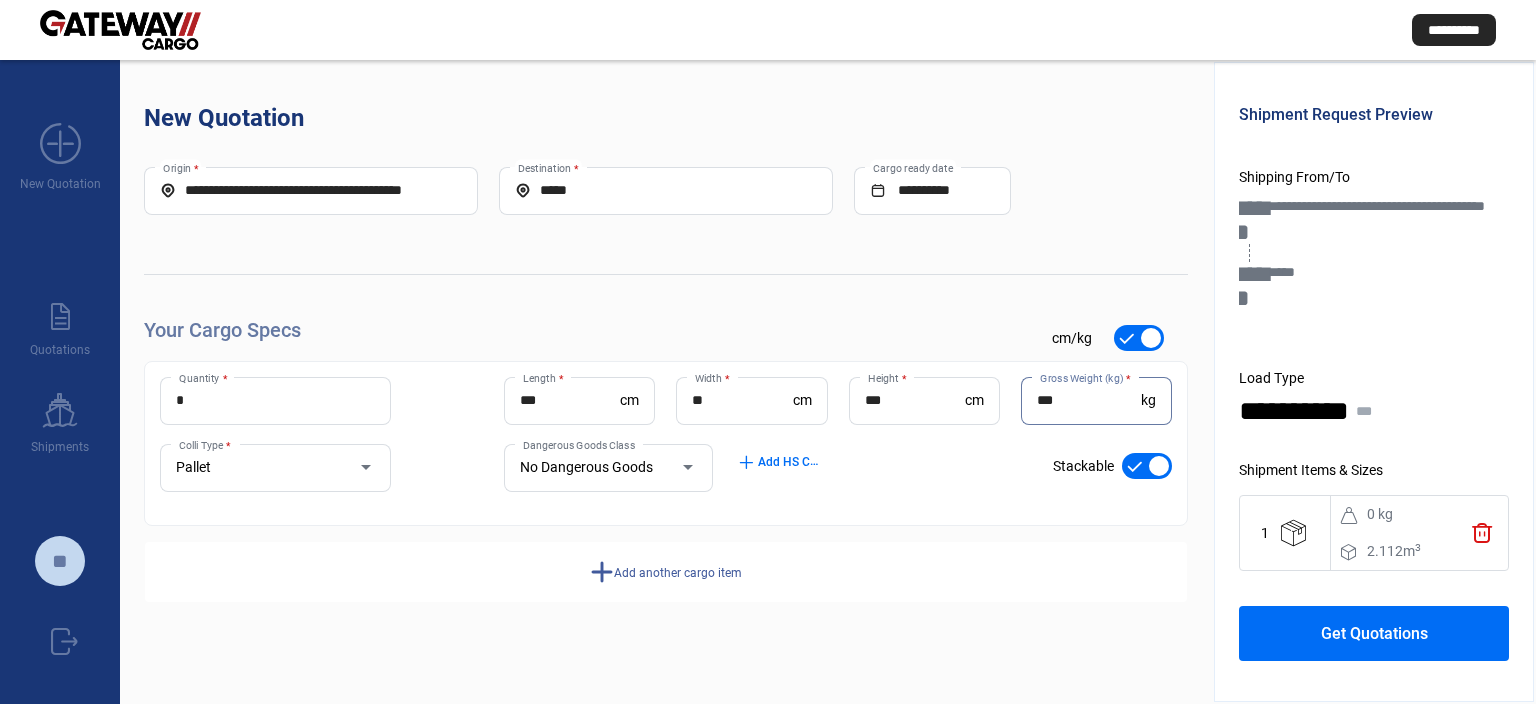 type on "***" 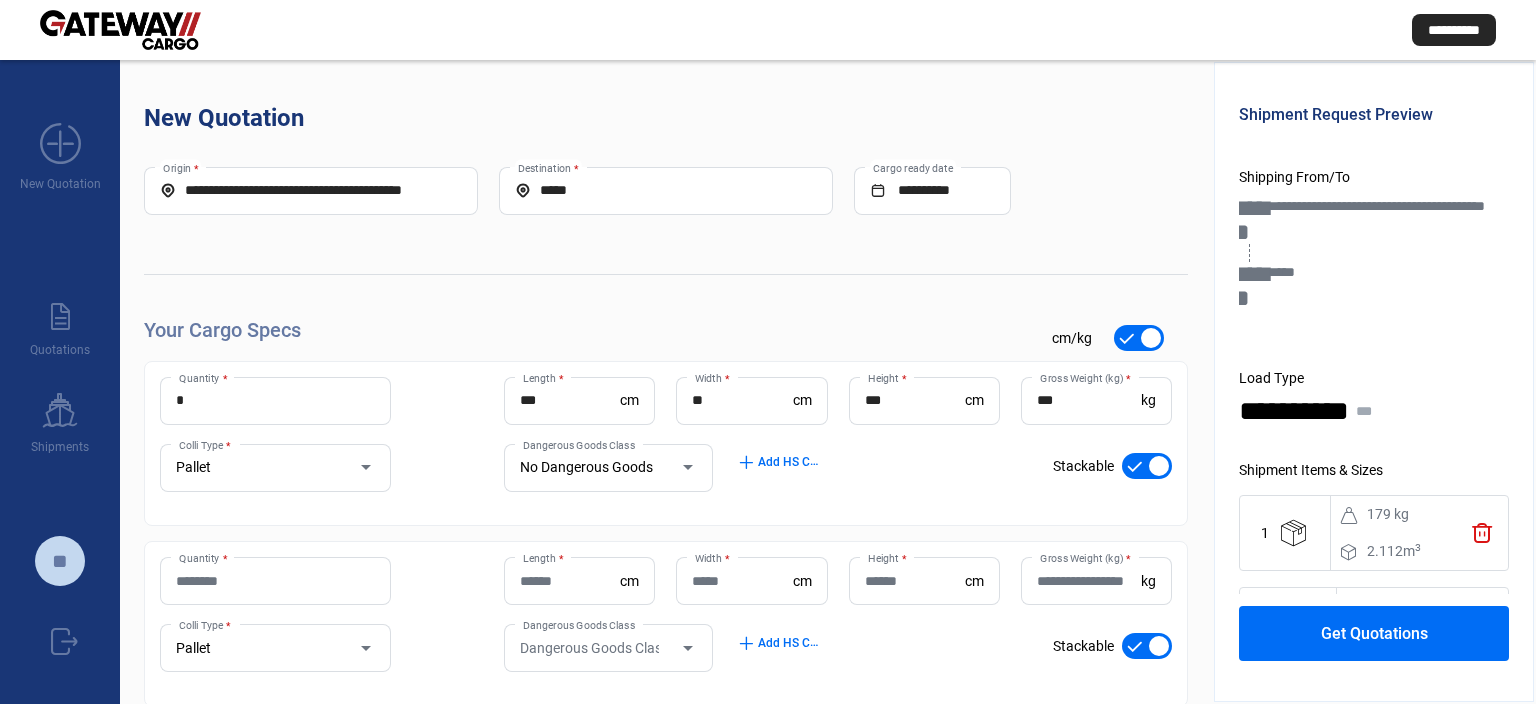 click on "Quantity *" at bounding box center [275, 581] 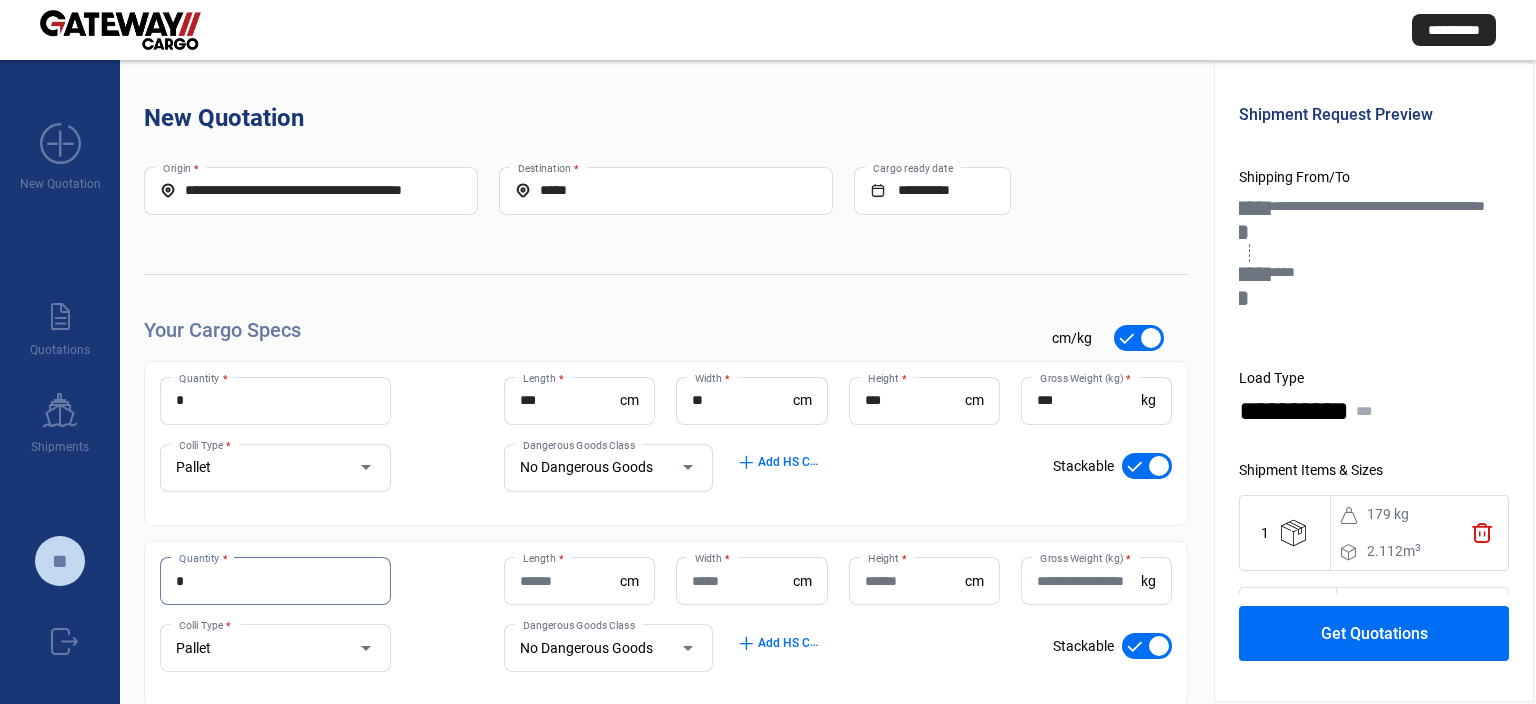 type on "*" 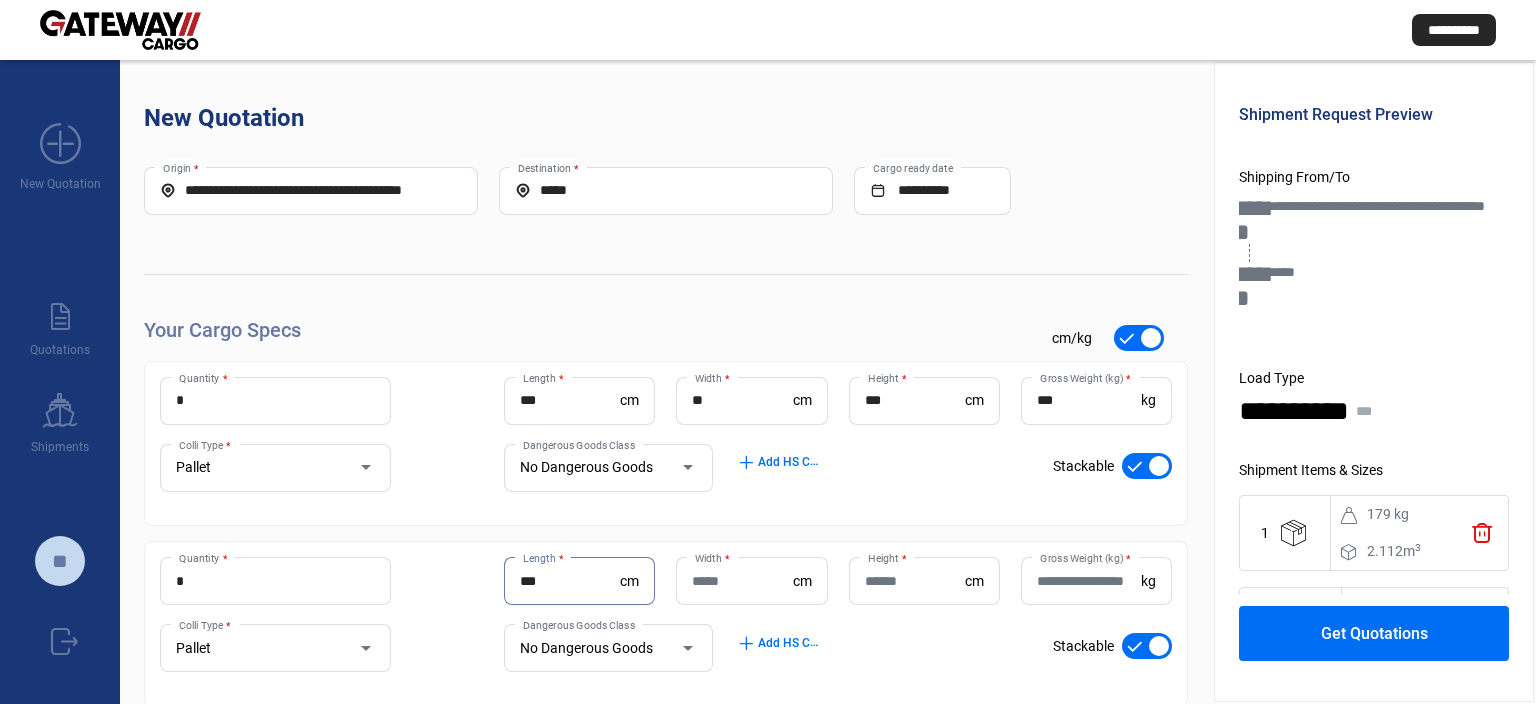 type on "***" 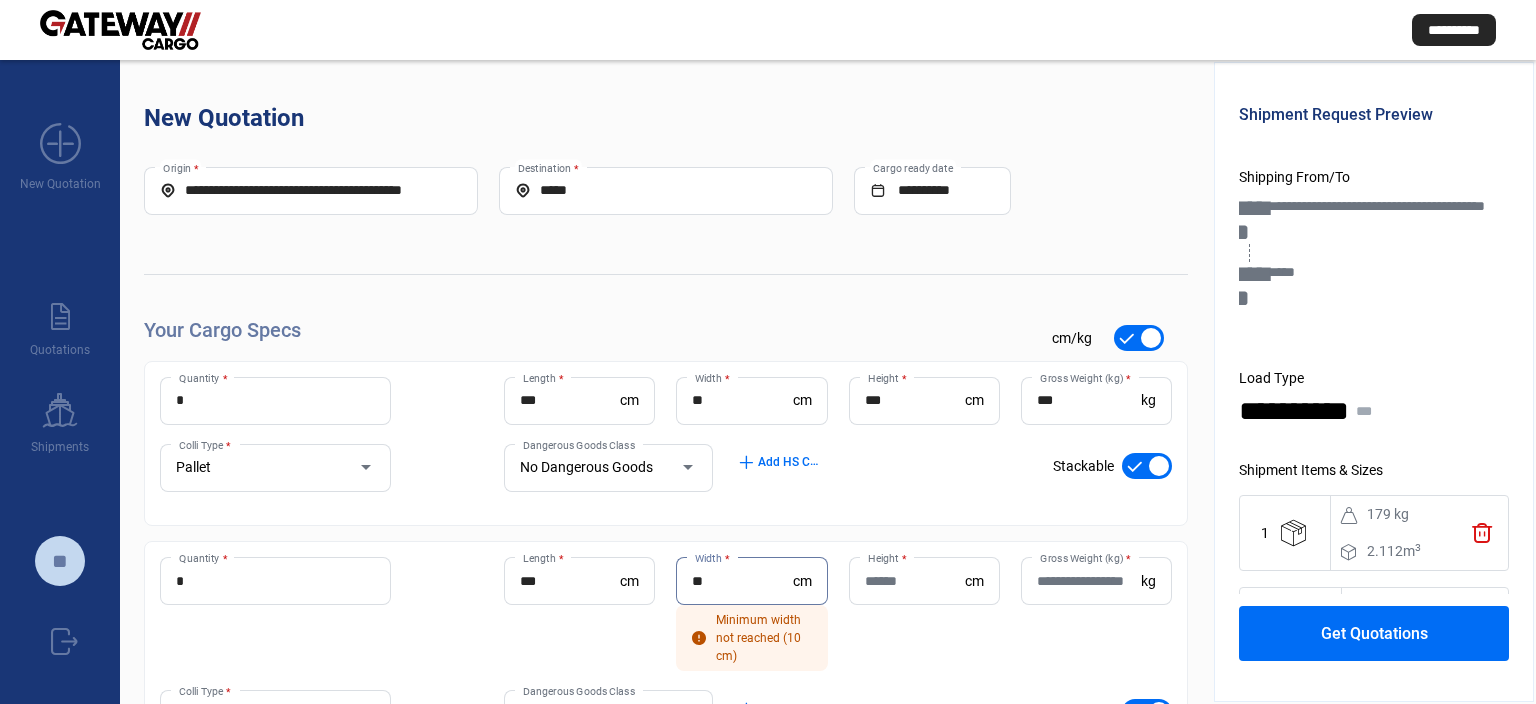 type on "**" 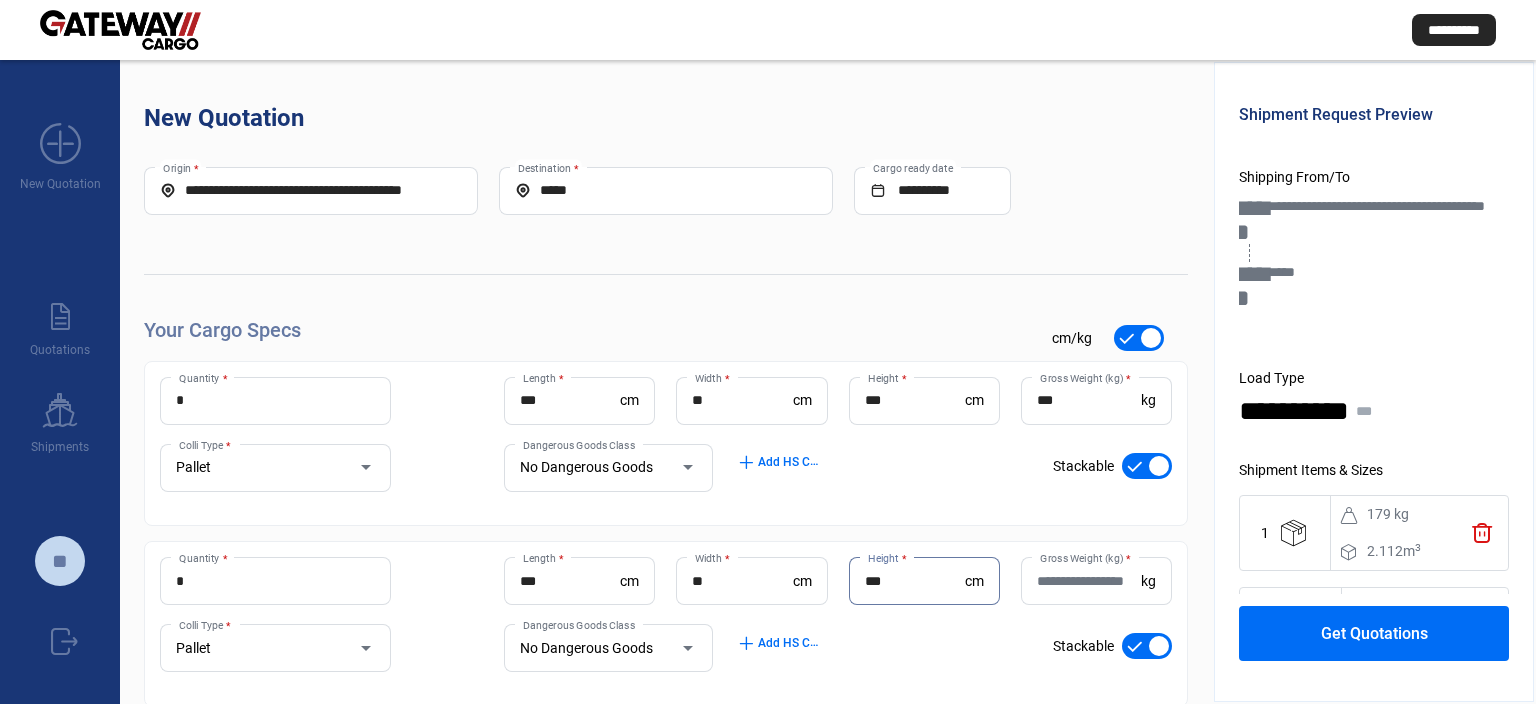 type on "***" 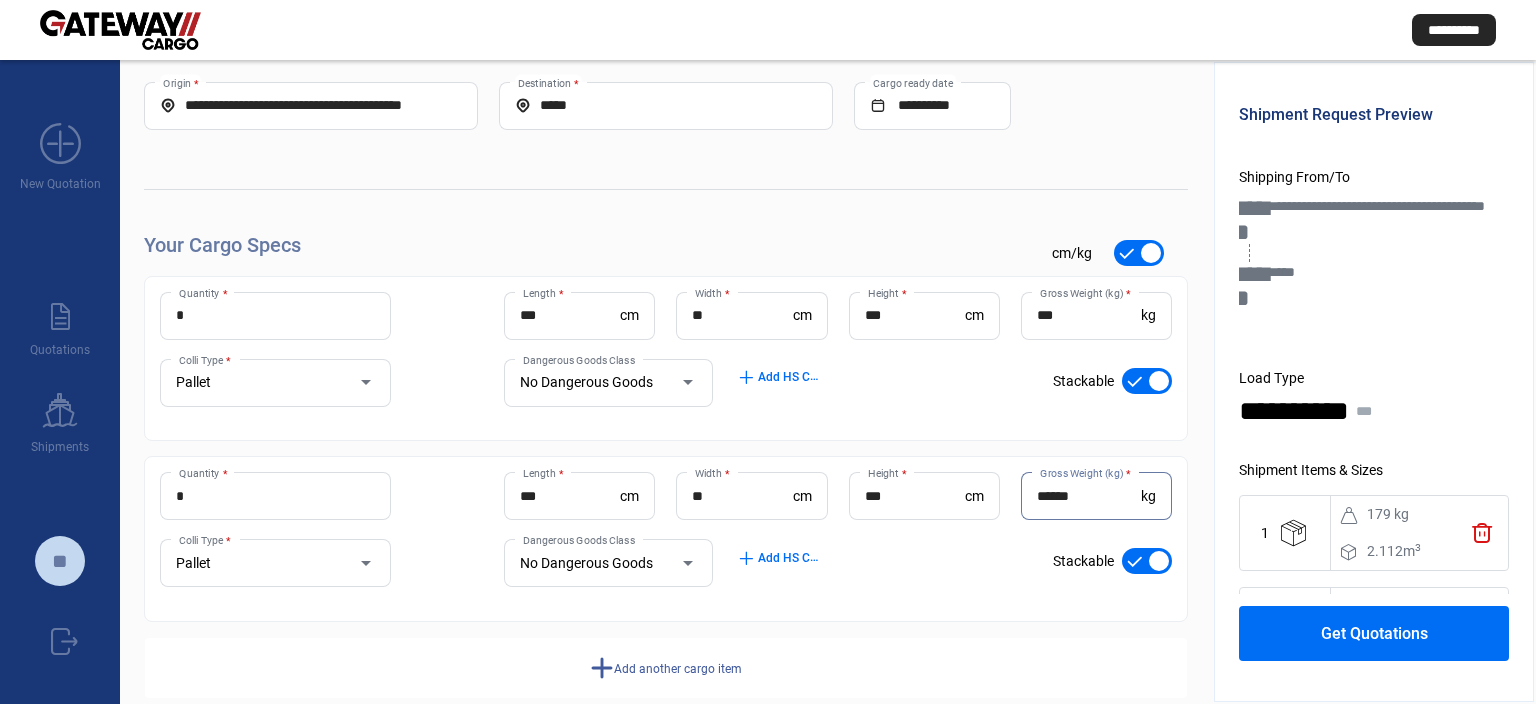 scroll, scrollTop: 119, scrollLeft: 0, axis: vertical 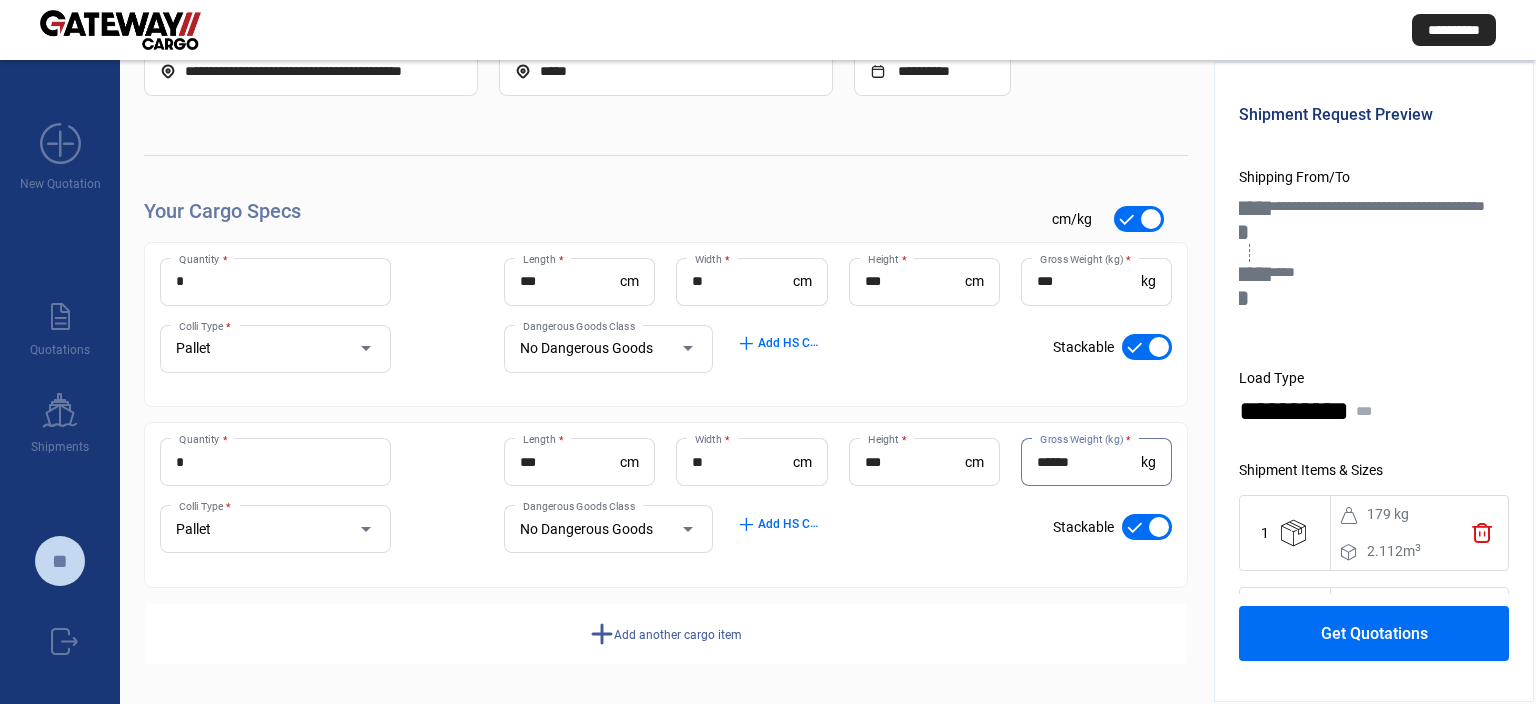 type on "******" 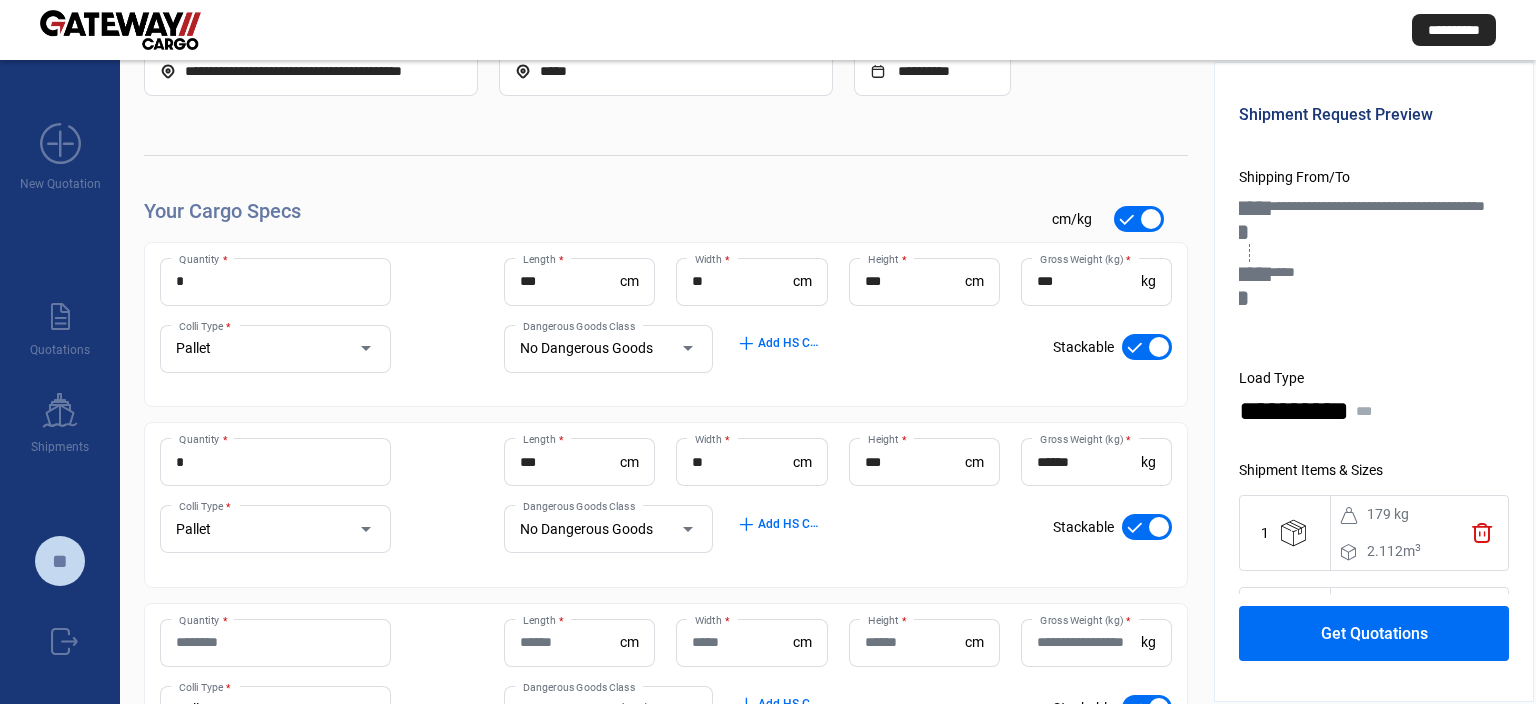 scroll, scrollTop: 299, scrollLeft: 0, axis: vertical 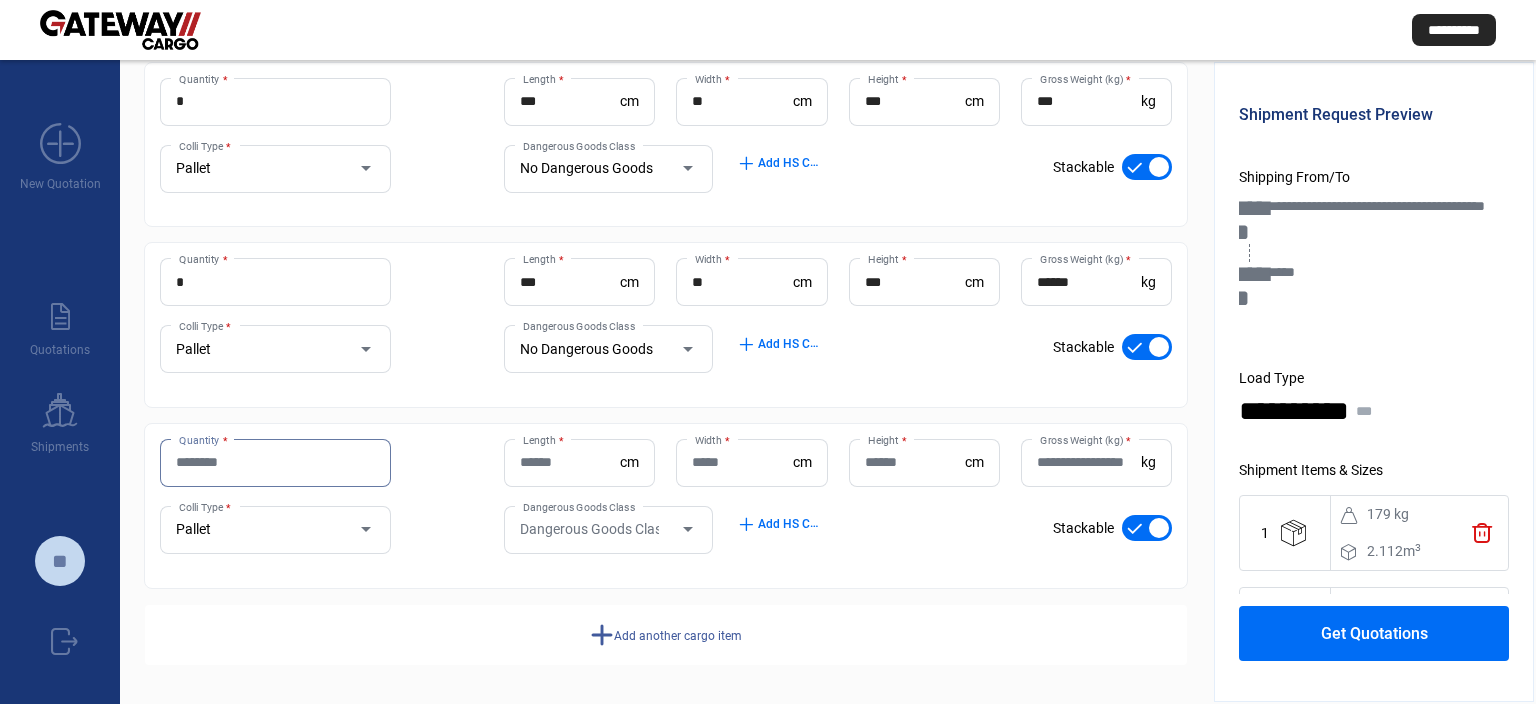 click on "Quantity *" at bounding box center [275, 462] 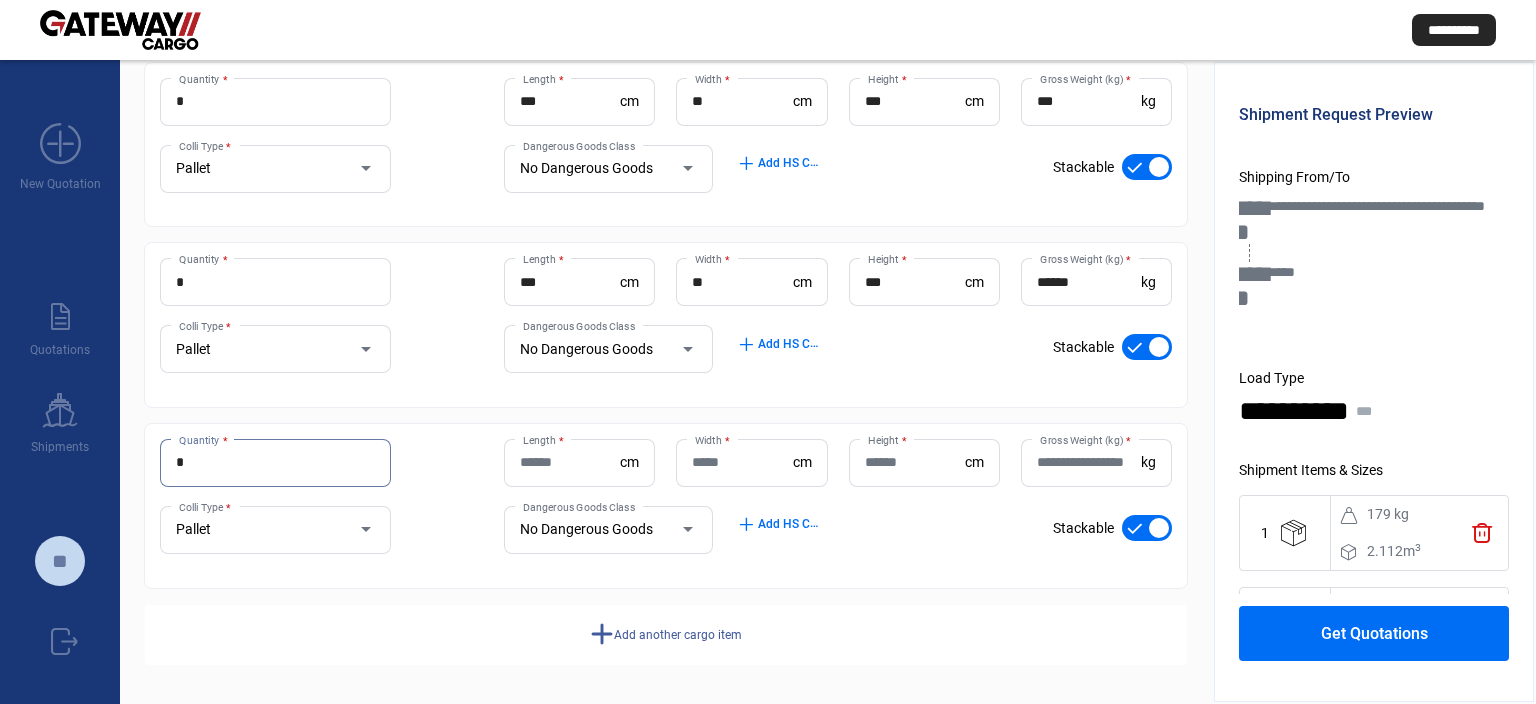 type on "*" 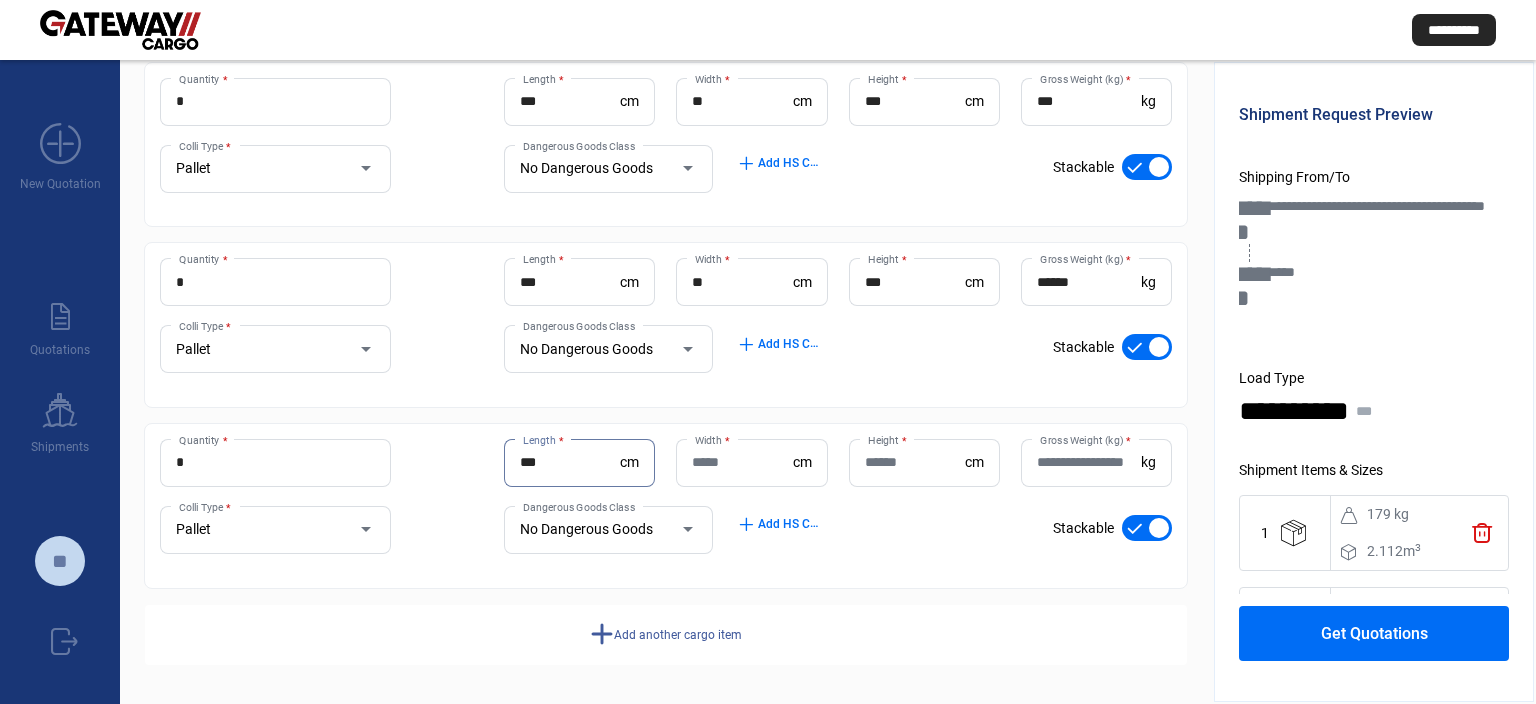 type on "***" 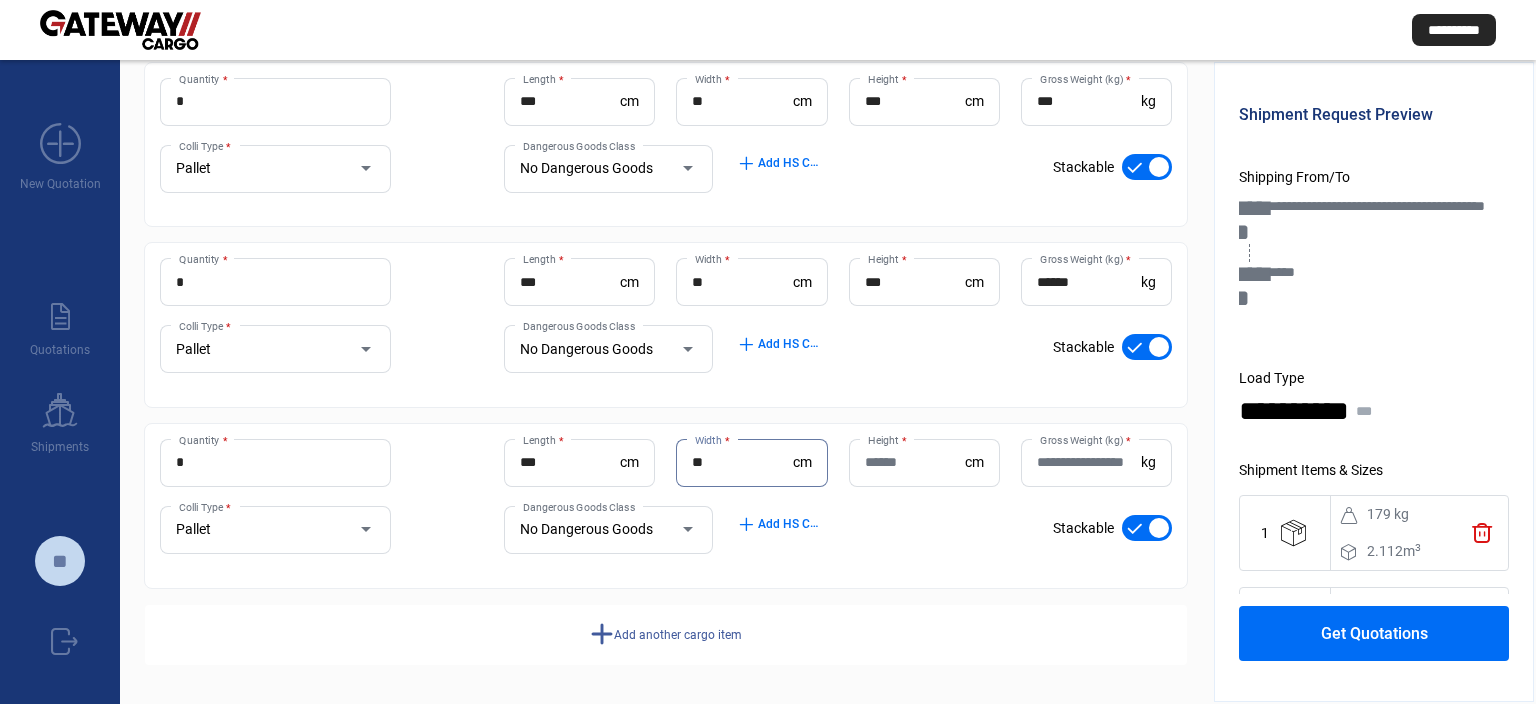type on "**" 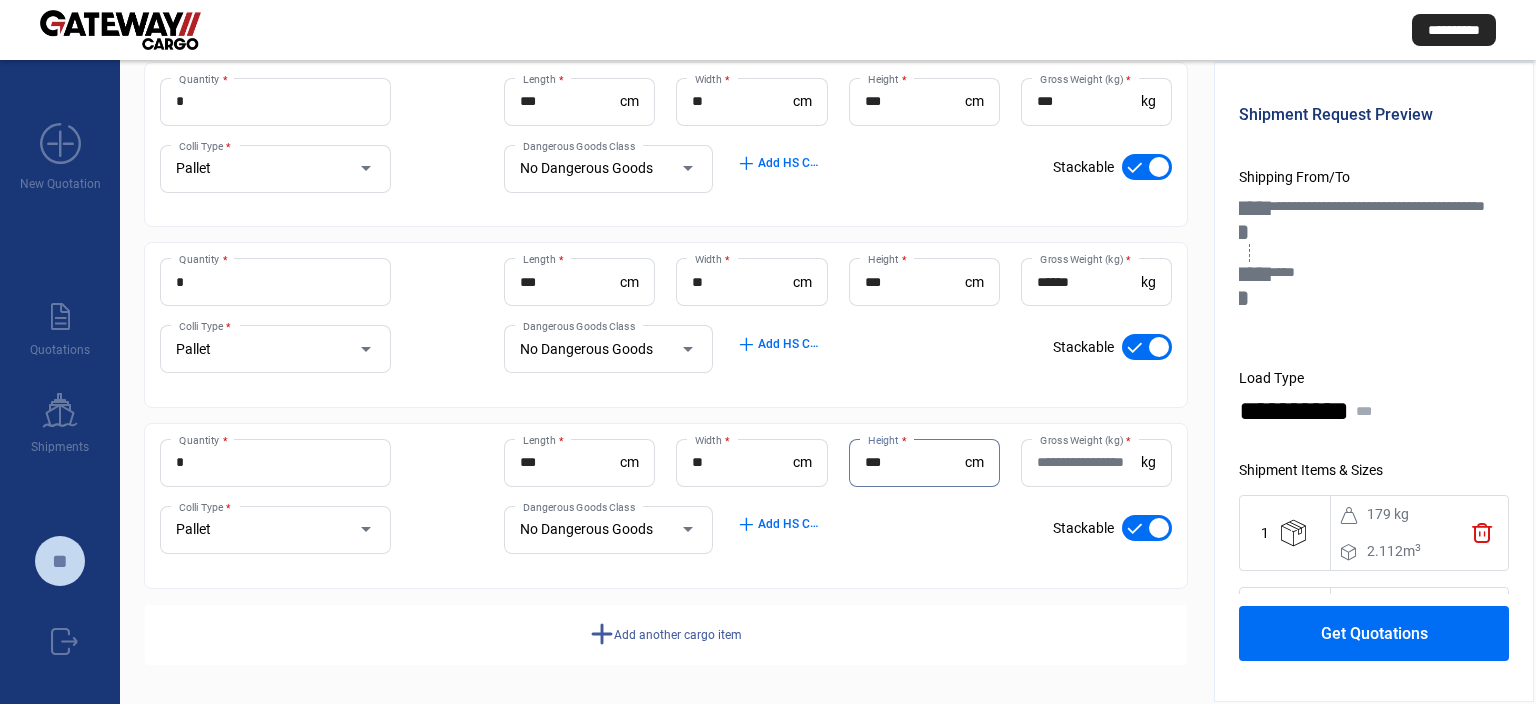 type on "***" 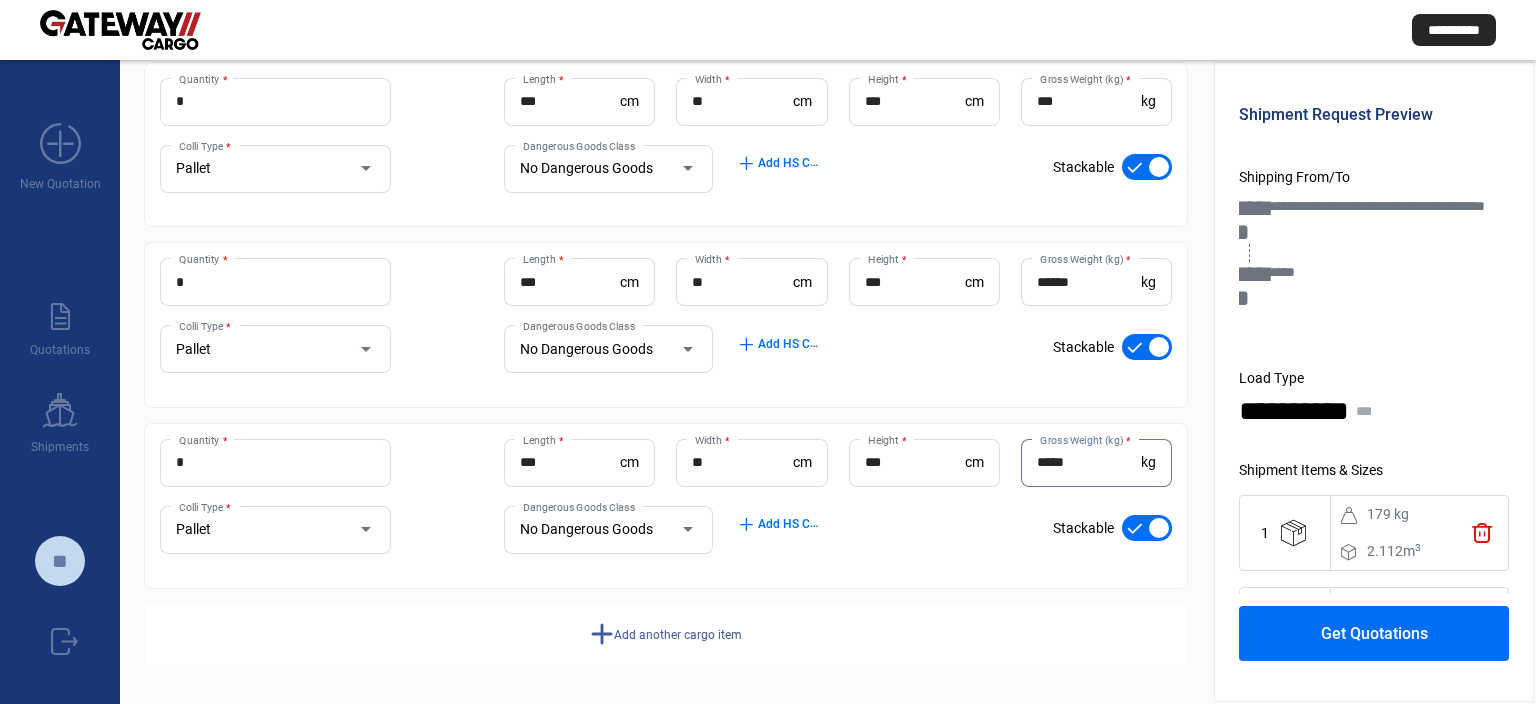 type on "*****" 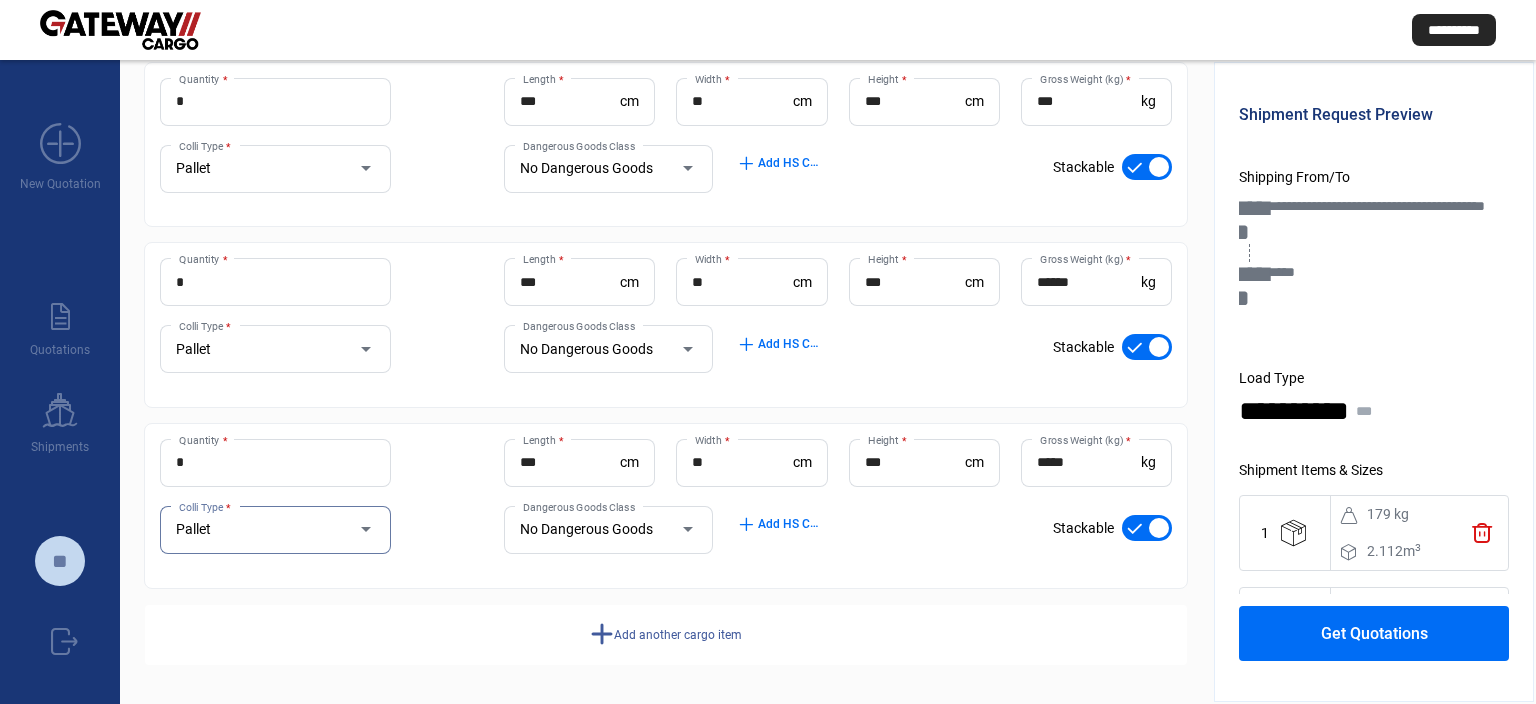 click on "Get Quotations" 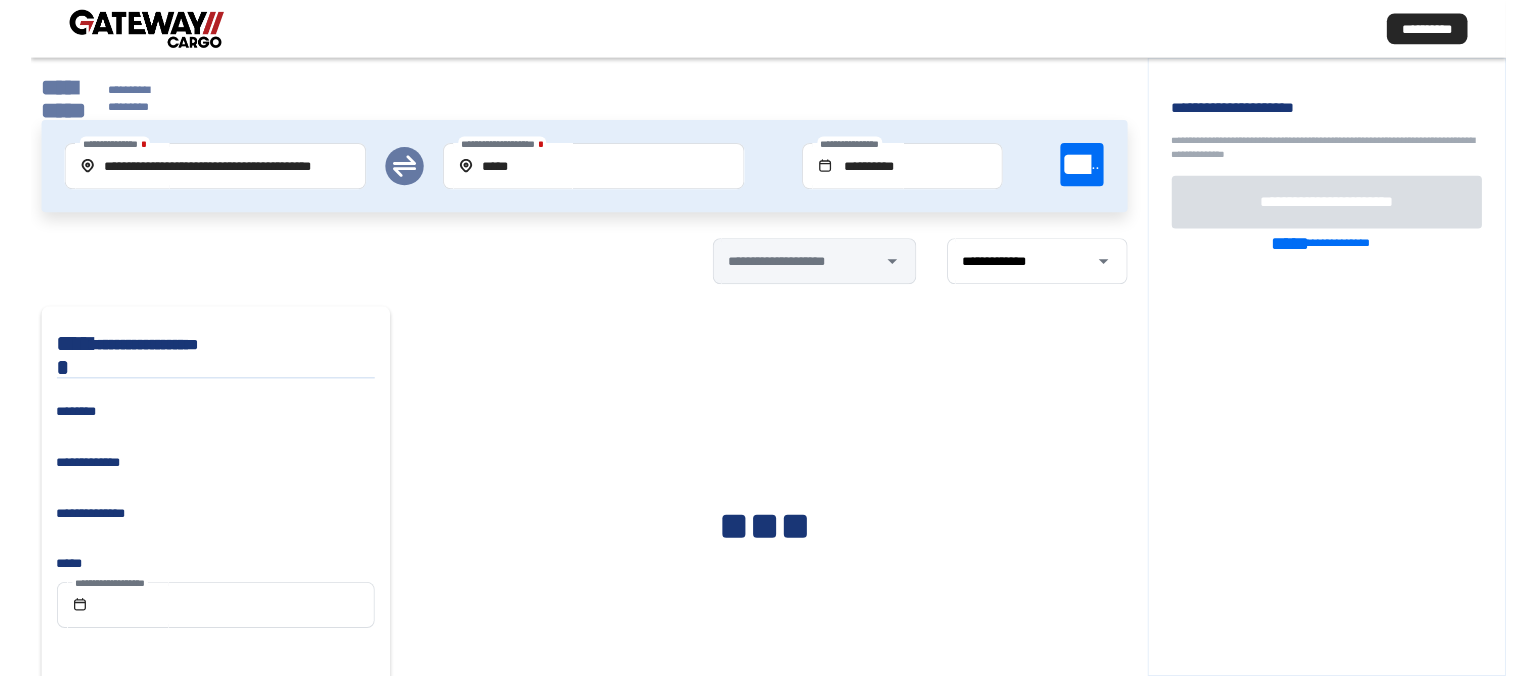 scroll, scrollTop: 0, scrollLeft: 17, axis: horizontal 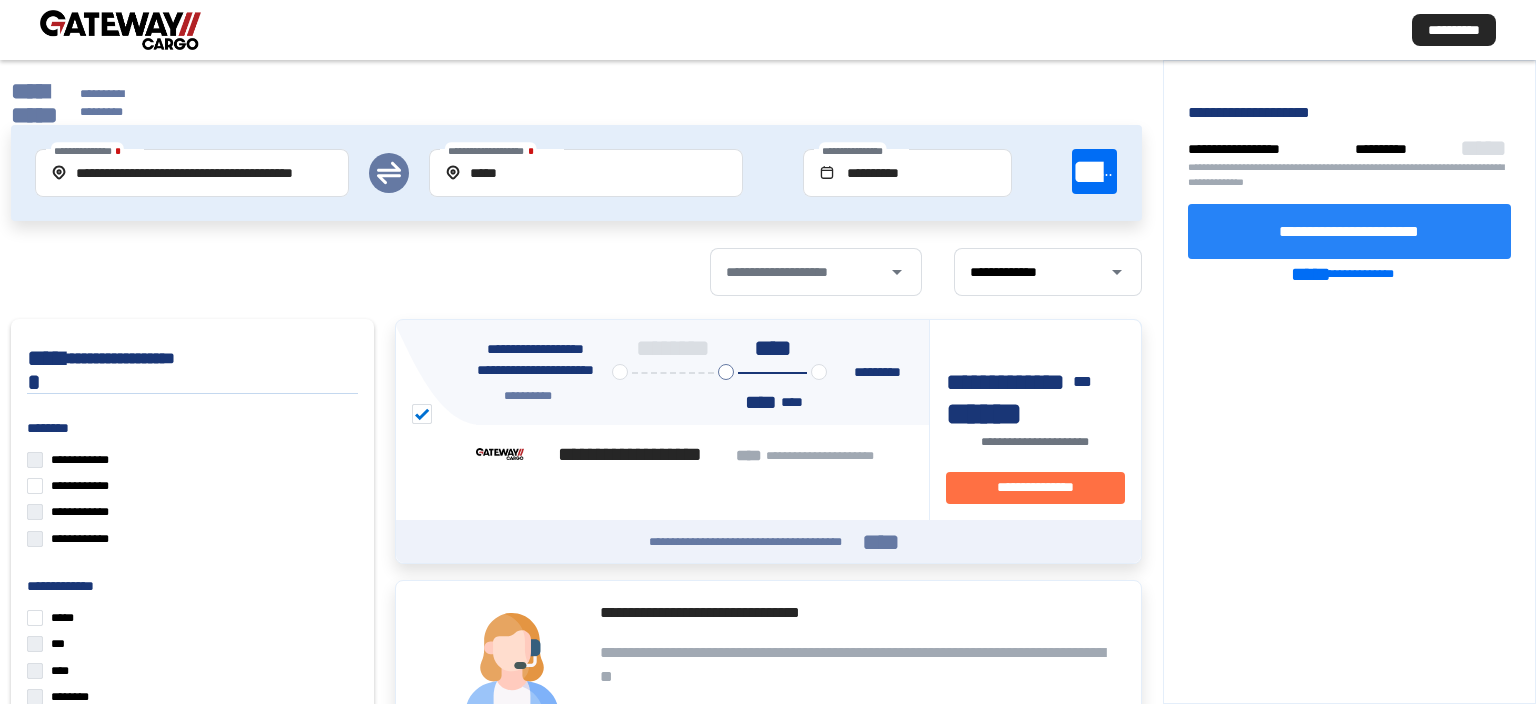 click on "**********" 